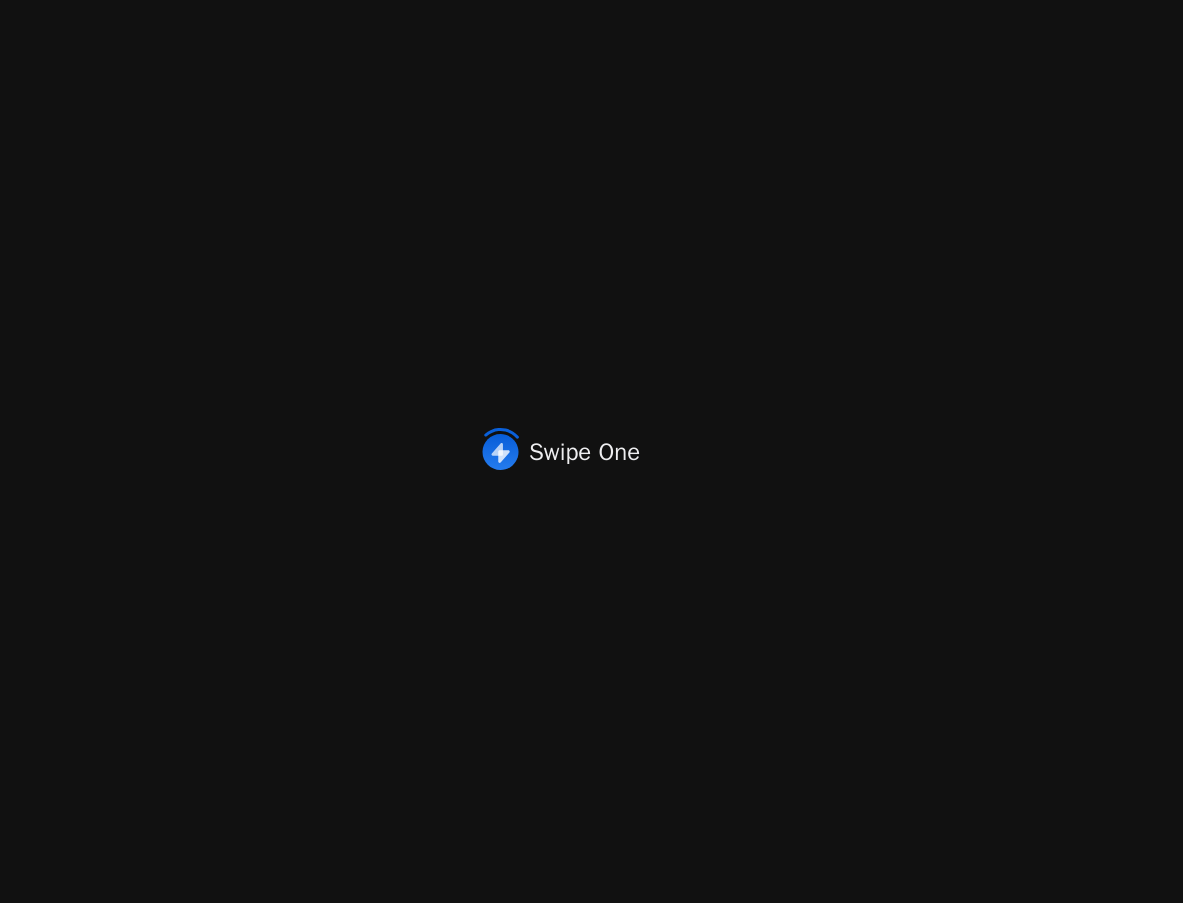 scroll, scrollTop: 0, scrollLeft: 0, axis: both 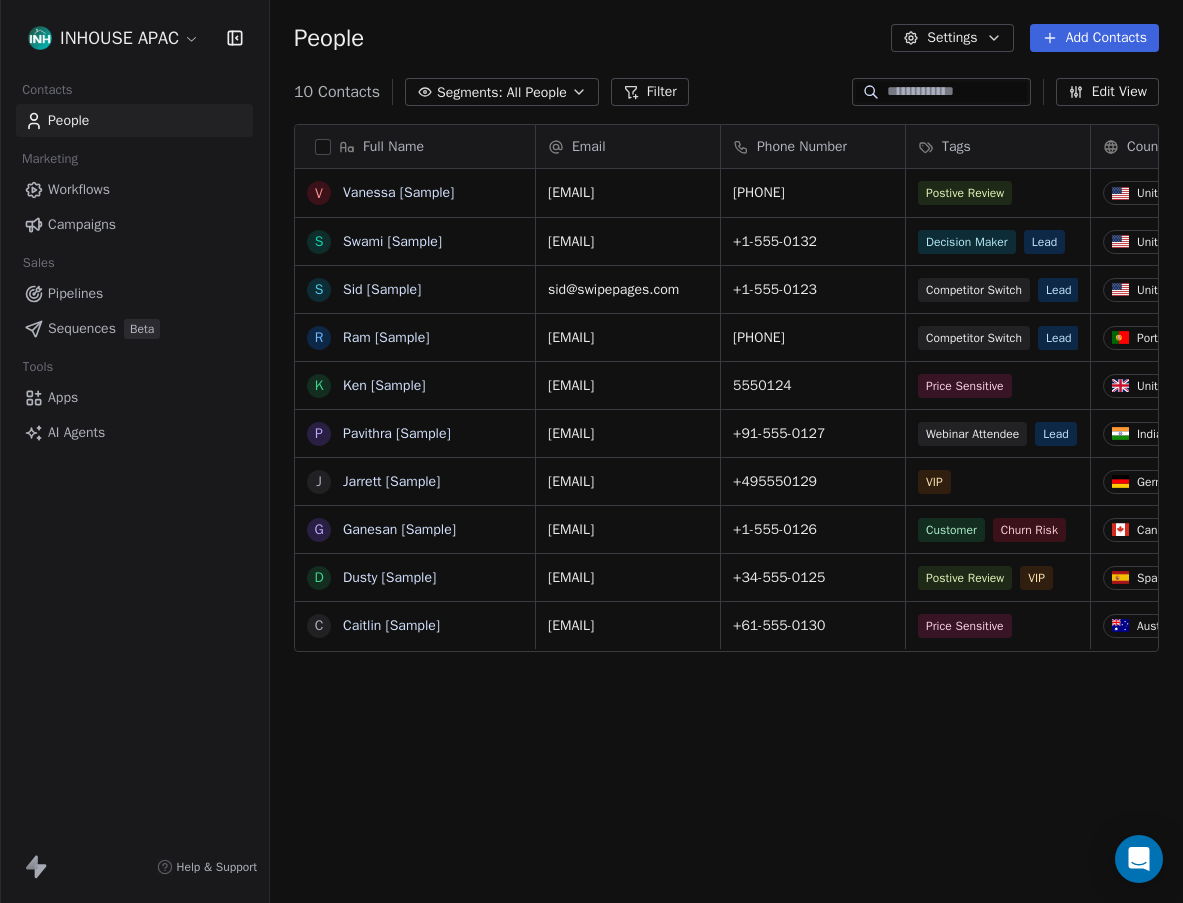 click on "Workflows" at bounding box center (79, 189) 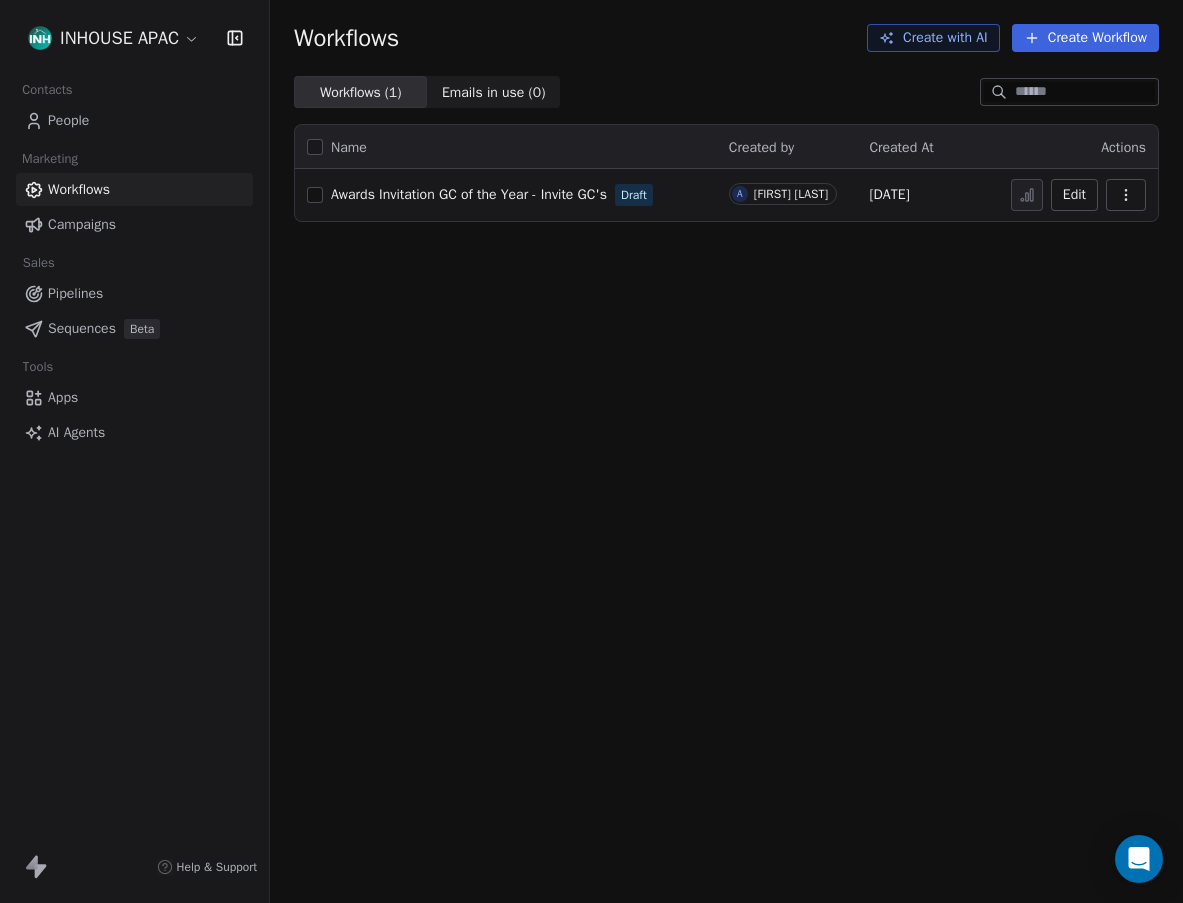 click on "Sequences" at bounding box center (82, 328) 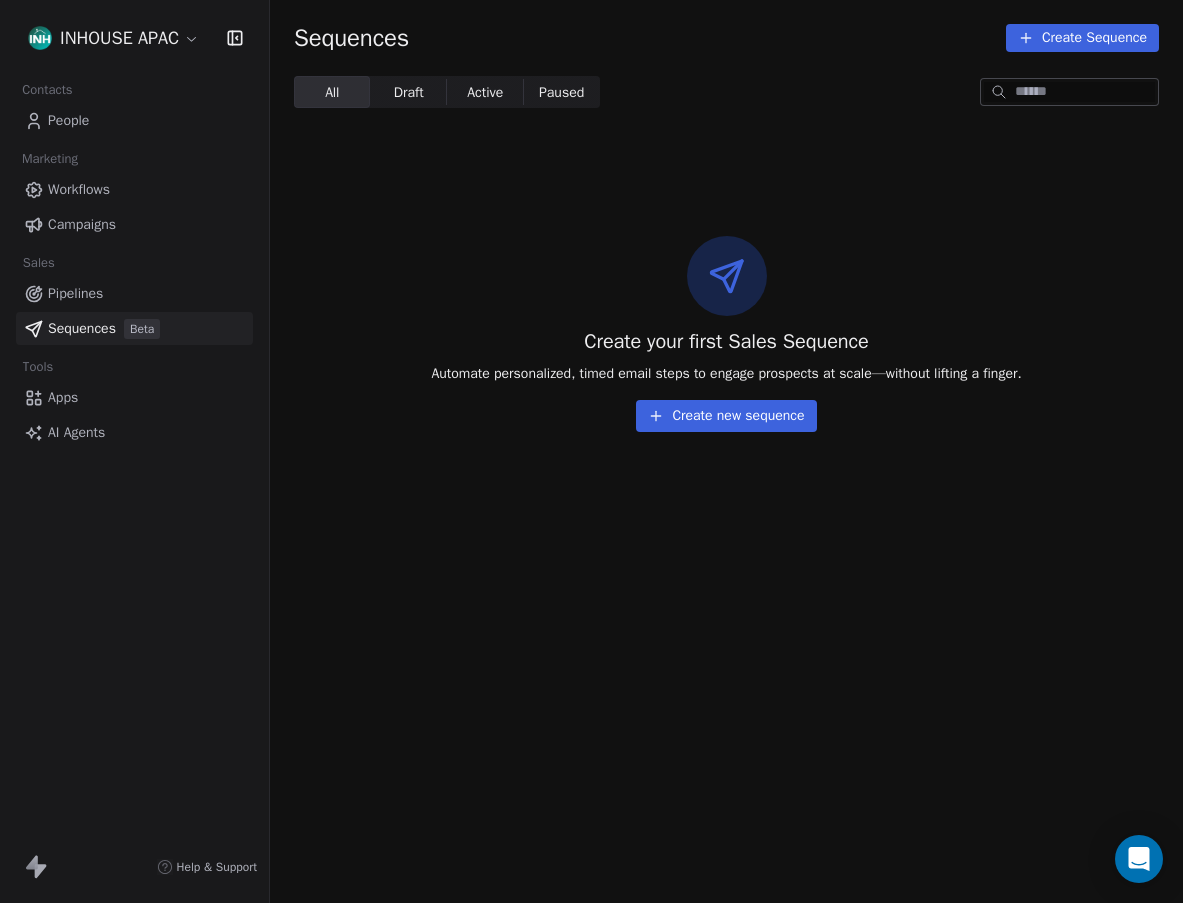 click on "Apps" at bounding box center (63, 397) 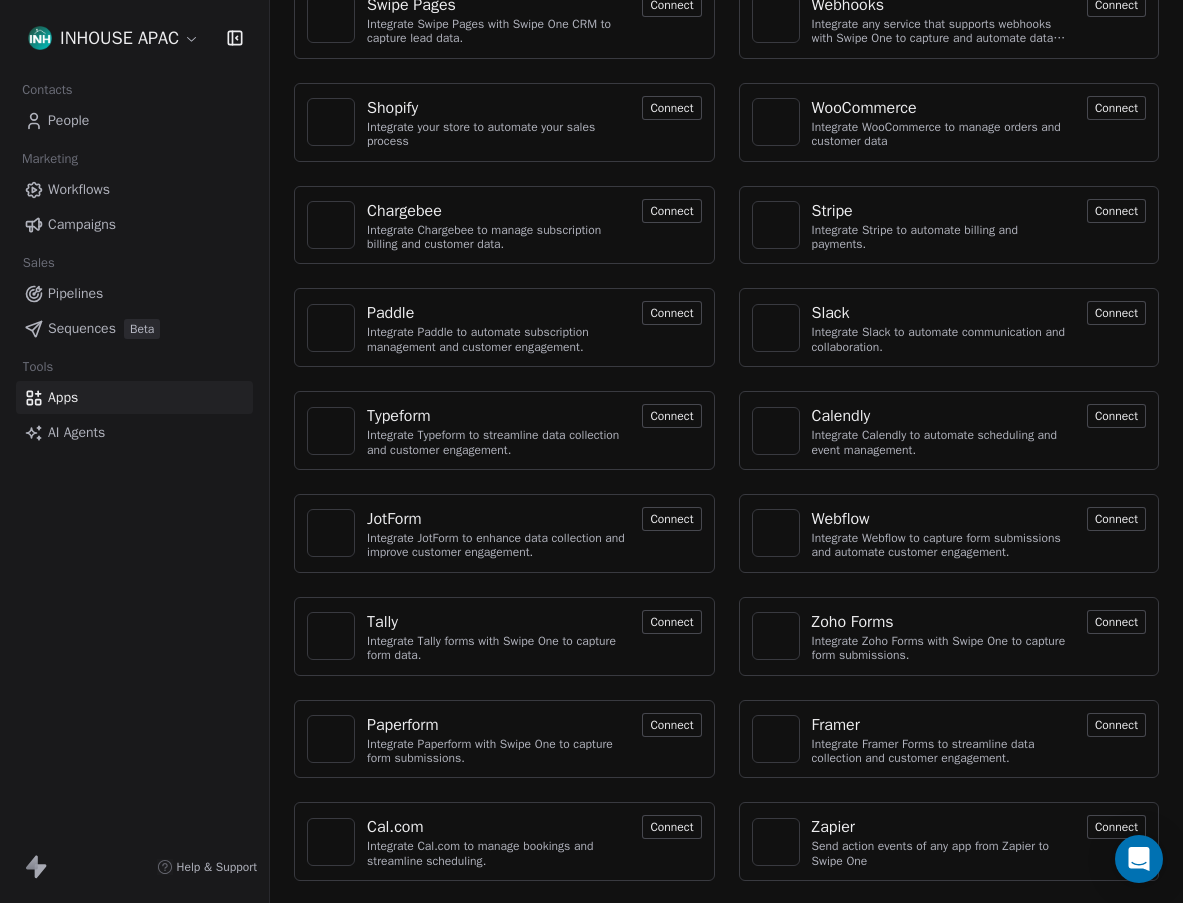 scroll, scrollTop: 44, scrollLeft: 0, axis: vertical 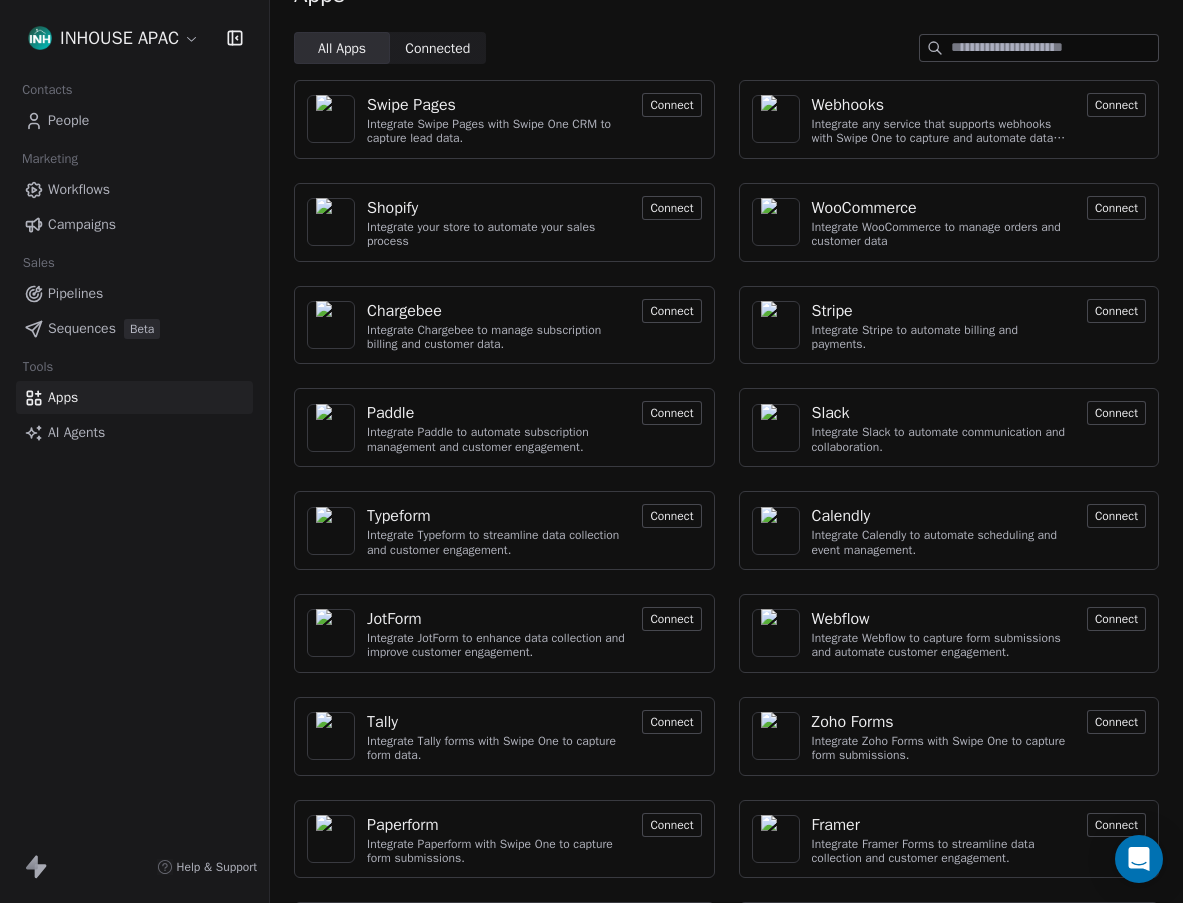click on "Connected" at bounding box center [437, 48] 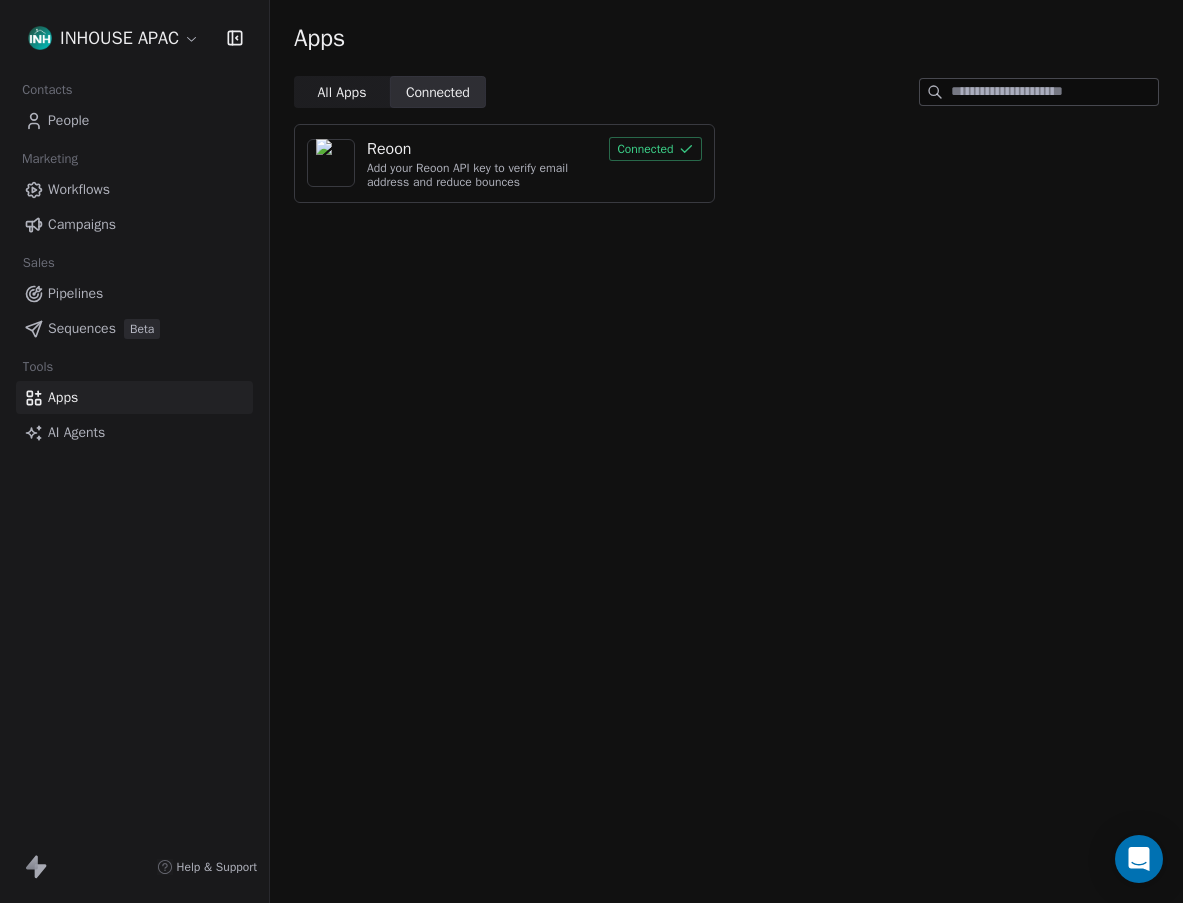 scroll, scrollTop: 0, scrollLeft: 0, axis: both 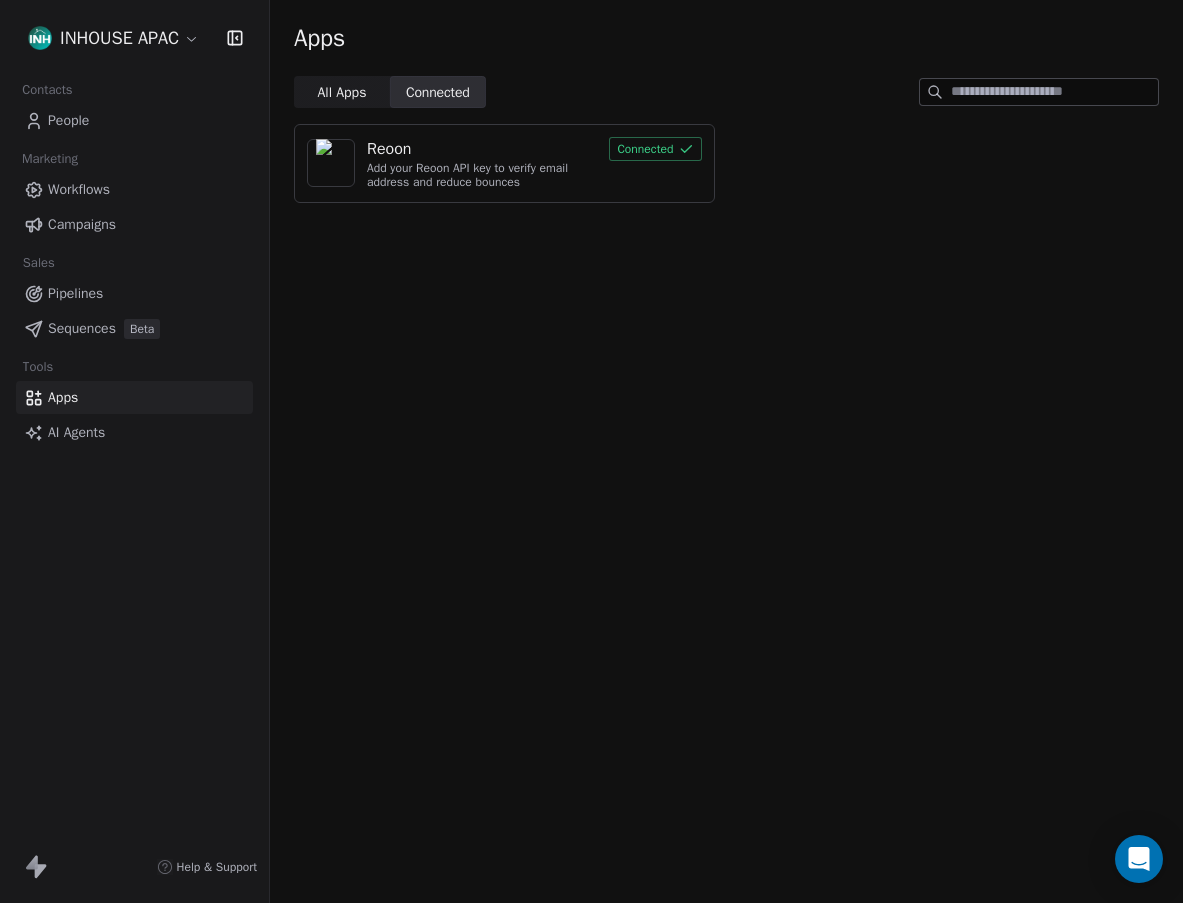 click on "All Apps" at bounding box center [341, 92] 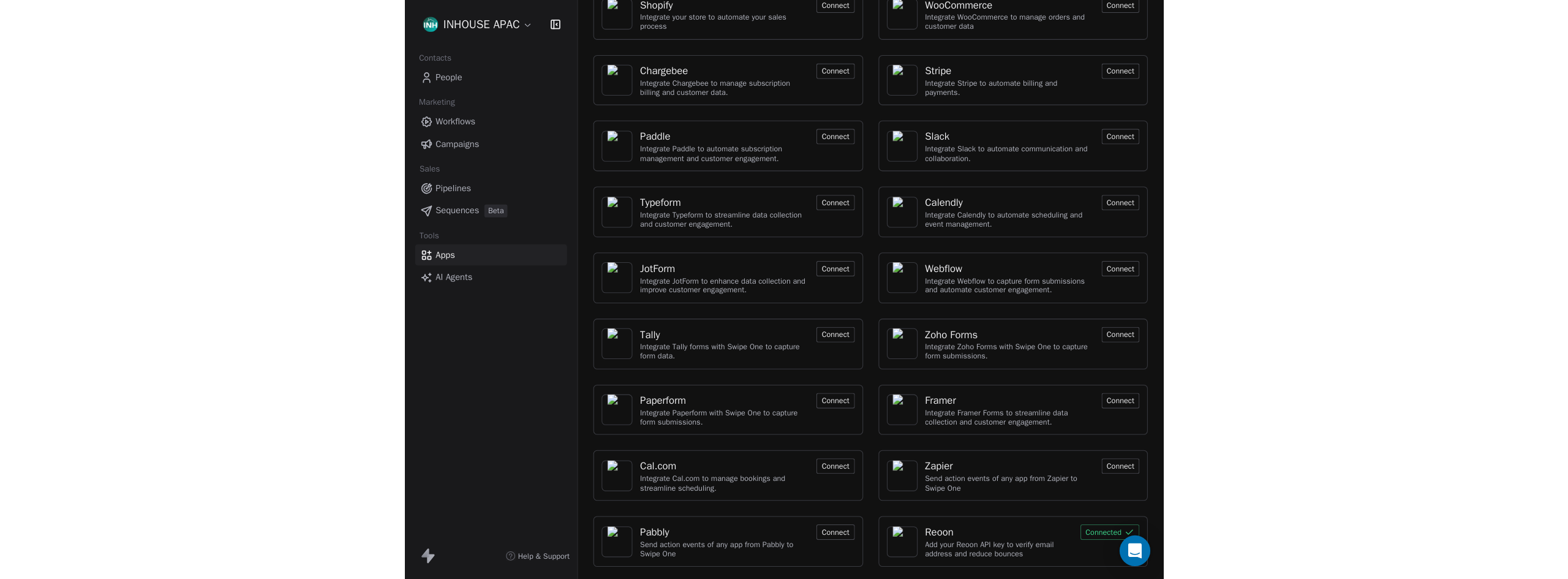 scroll, scrollTop: 27, scrollLeft: 0, axis: vertical 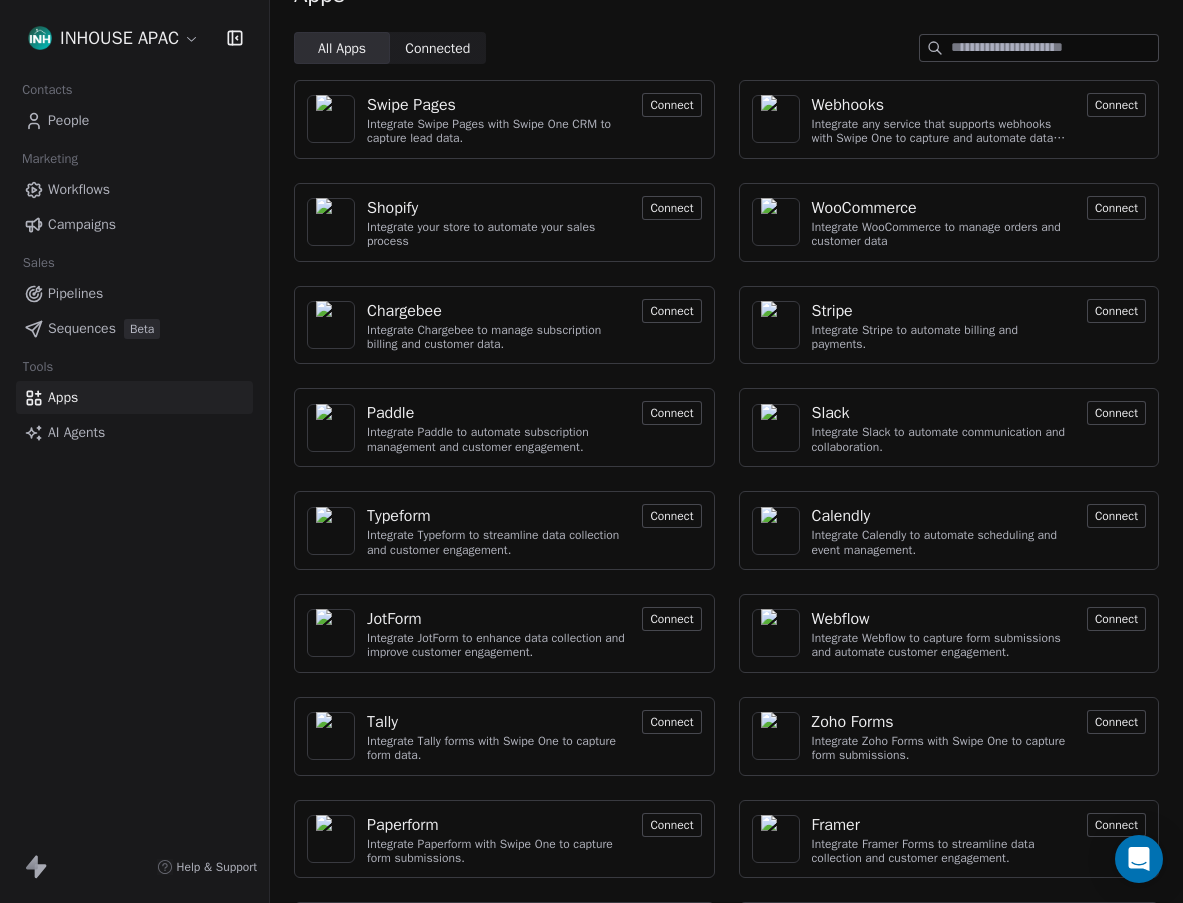 click on "INHOUSE APAC Contacts People Marketing Workflows Campaigns Sales Pipelines Sequences Beta Tools Apps AI Agents Help & Support Apps All Apps All Apps Connected Connected Swipe Pages Integrate Swipe Pages with Swipe One CRM to capture lead data. Connect Webhooks Integrate any service that supports webhooks with Swipe One to capture and automate data workflows. Connect Shopify Integrate your store to automate your sales process Connect WooCommerce Integrate WooCommerce to manage orders and customer data Connect Chargebee Integrate Chargebee to manage subscription billing and customer data. Connect Stripe Integrate Stripe to automate billing and payments. Connect Paddle Integrate Paddle to automate subscription management and customer engagement. Connect Slack Integrate Slack to automate communication and collaboration. Connect Typeform Integrate Typeform to streamline data collection and customer engagement. Connect Calendly Integrate Calendly to automate scheduling and event management. Connect JotForm Tally" at bounding box center [591, 451] 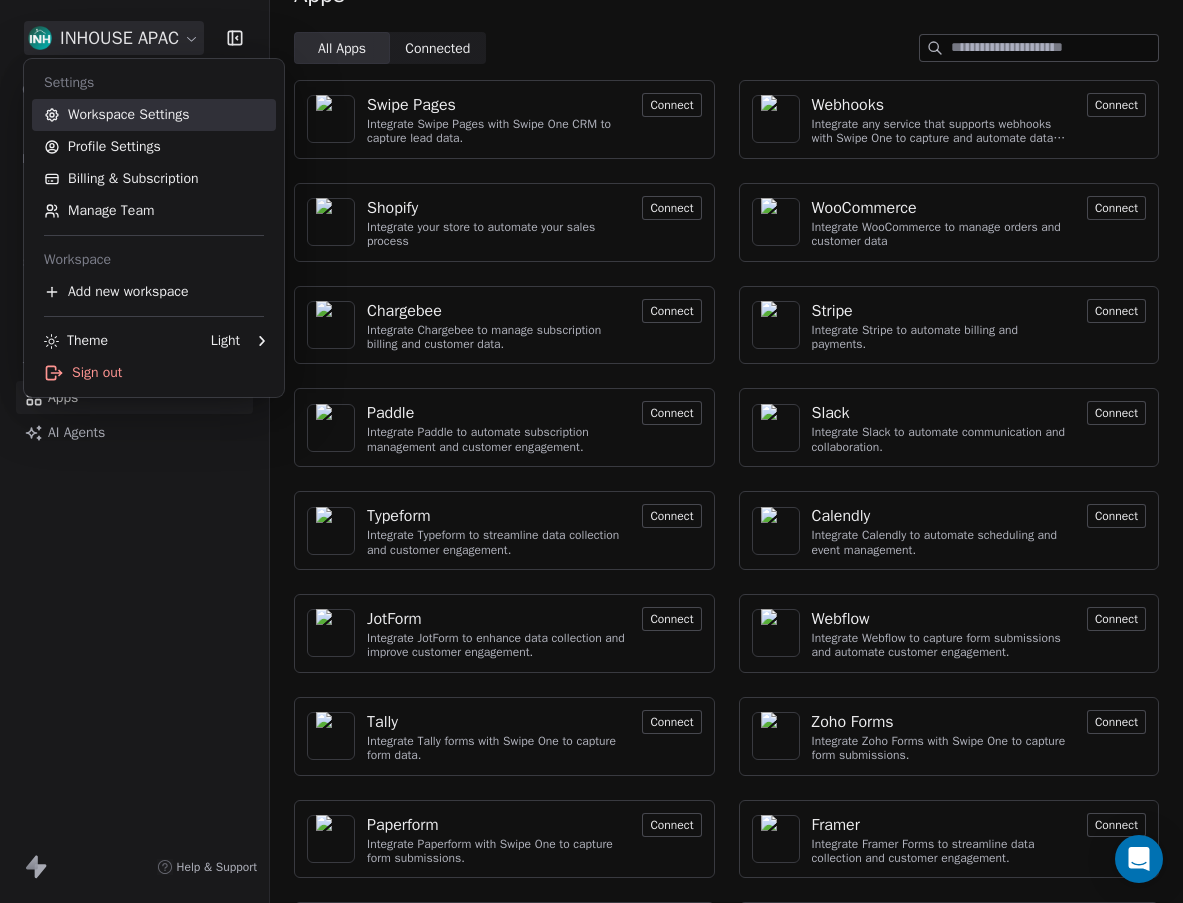 click on "Workspace Settings" at bounding box center [154, 115] 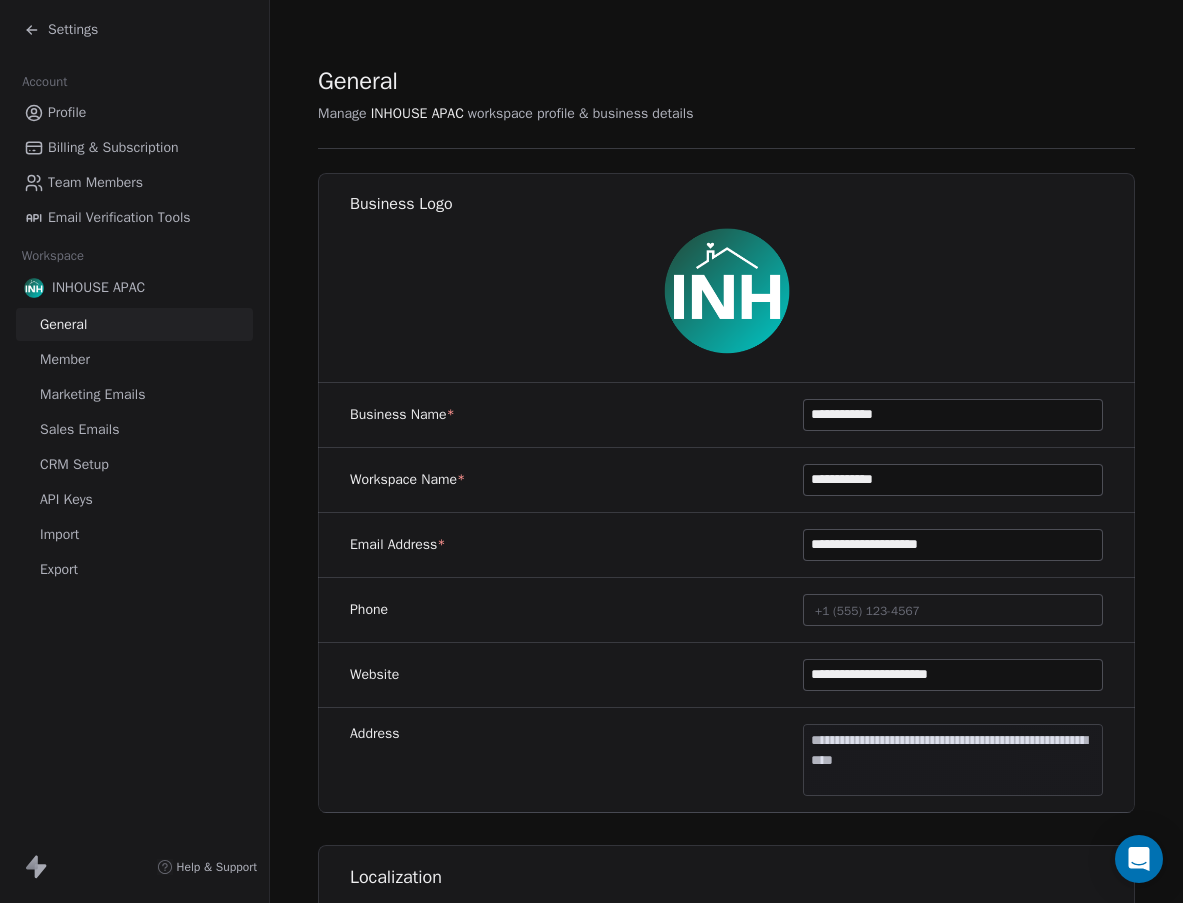 click on "Sales Emails" at bounding box center (79, 429) 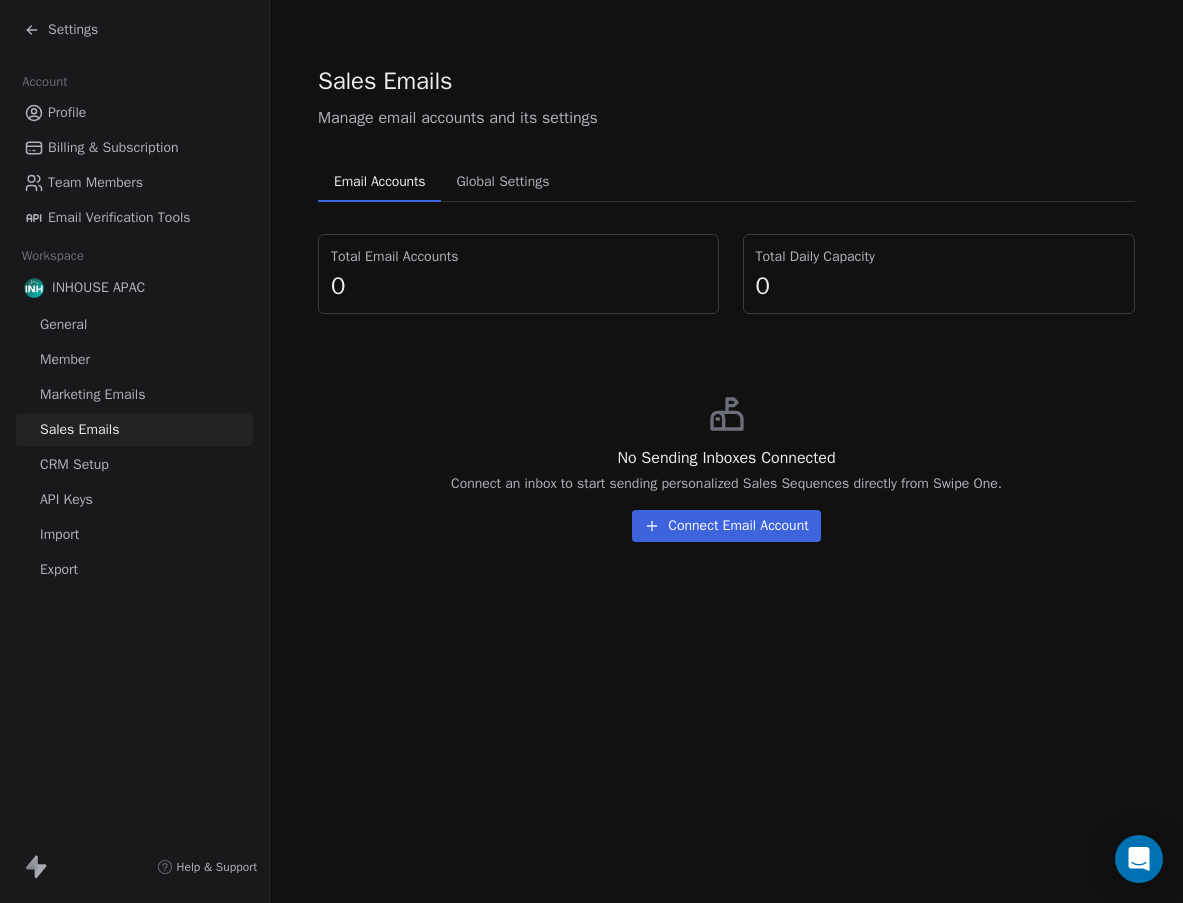 click on "Connect Email Account" at bounding box center [726, 526] 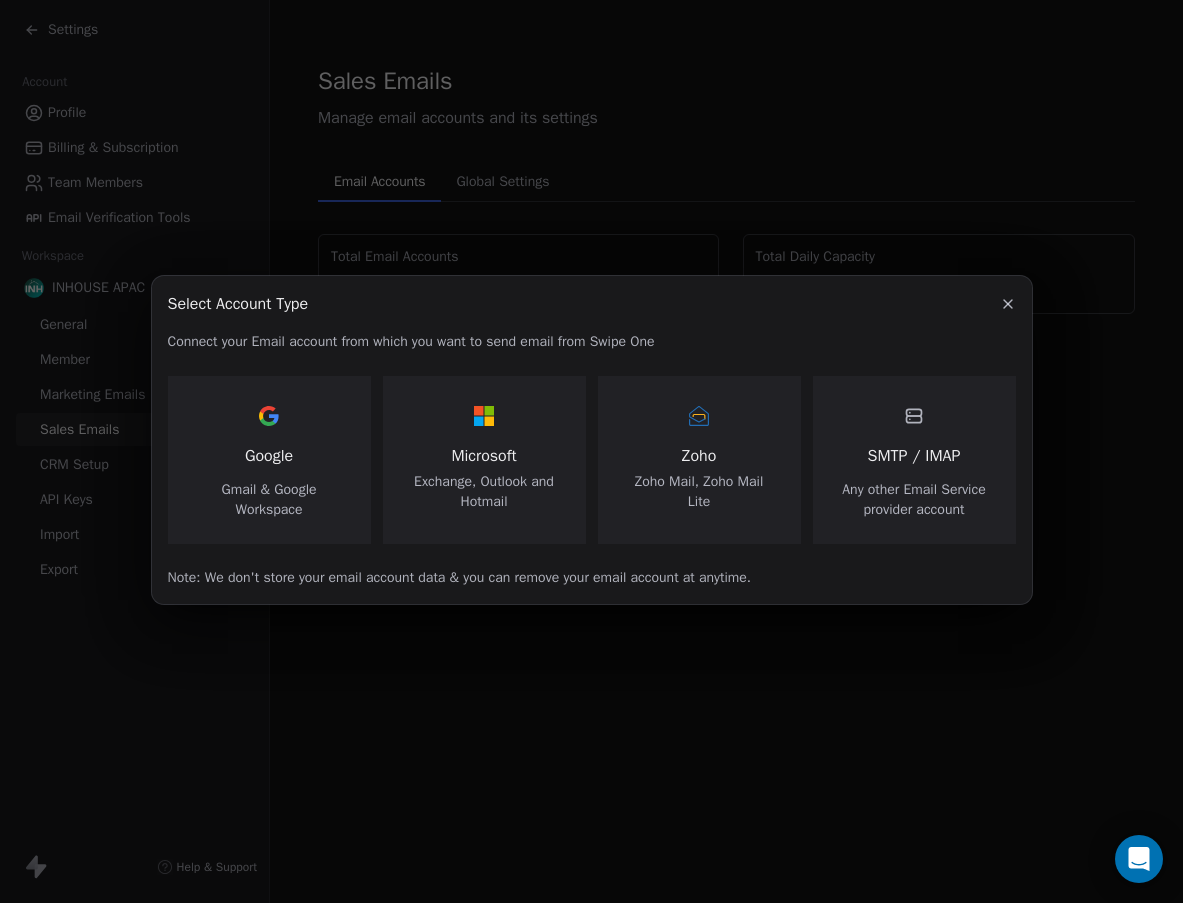 click on "Zoho Zoho Mail, Zoho Mail Lite" at bounding box center [699, 456] 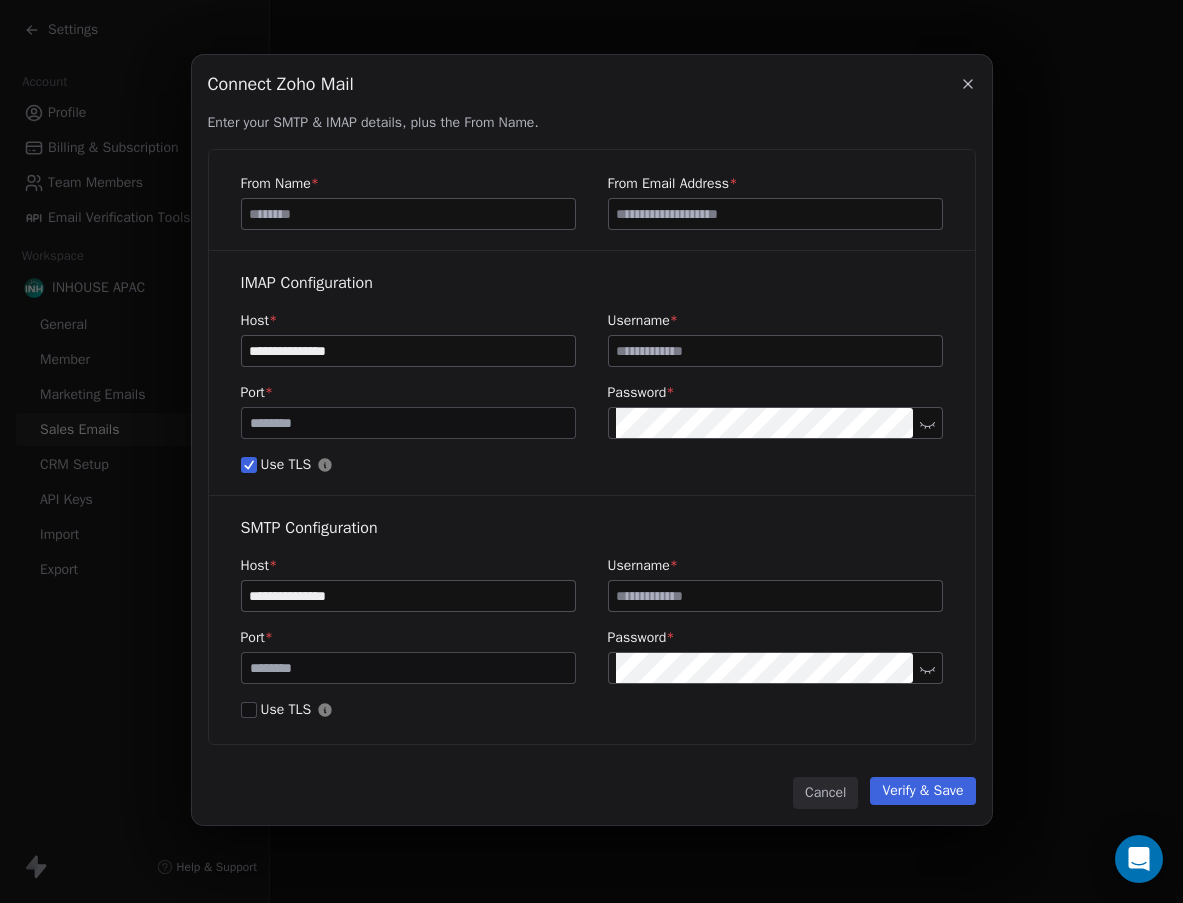 click at bounding box center (408, 214) 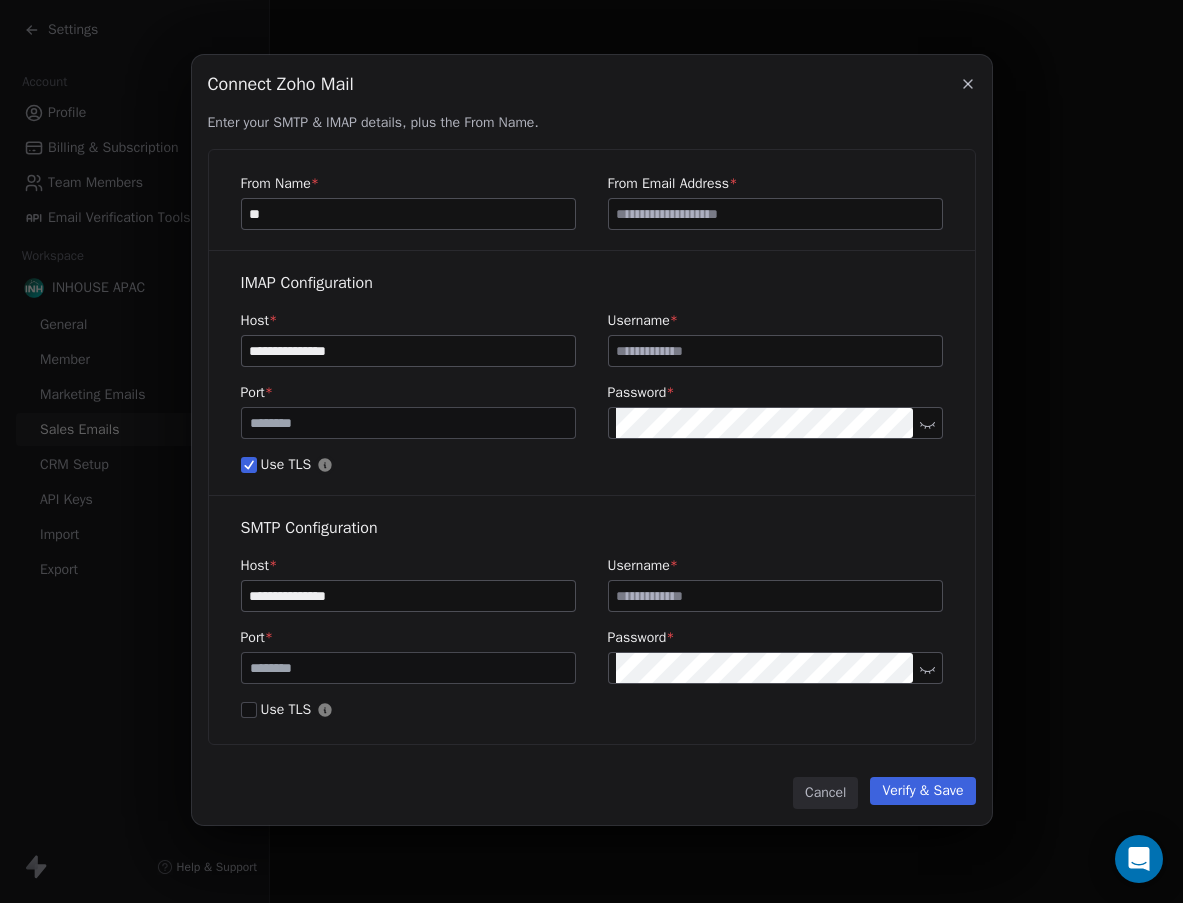 type on "*" 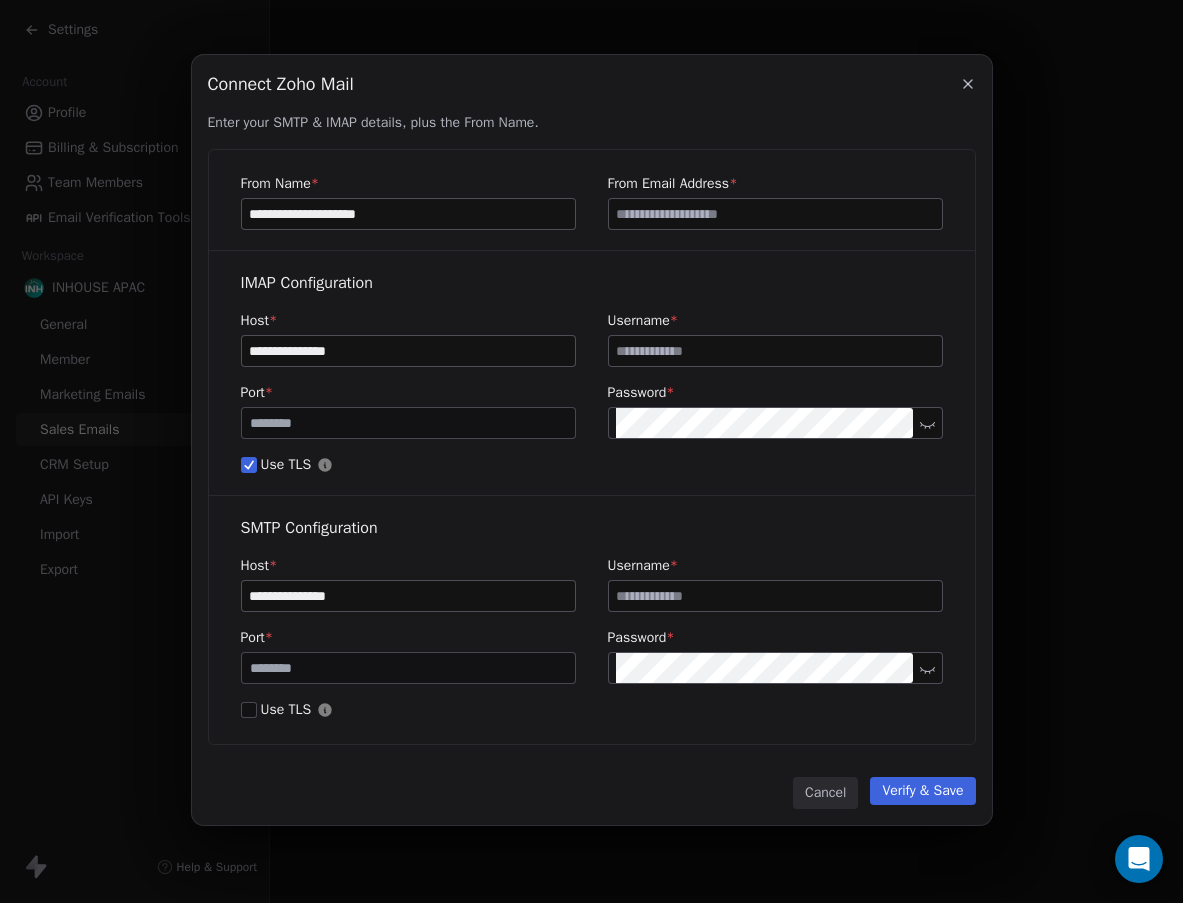 type on "**********" 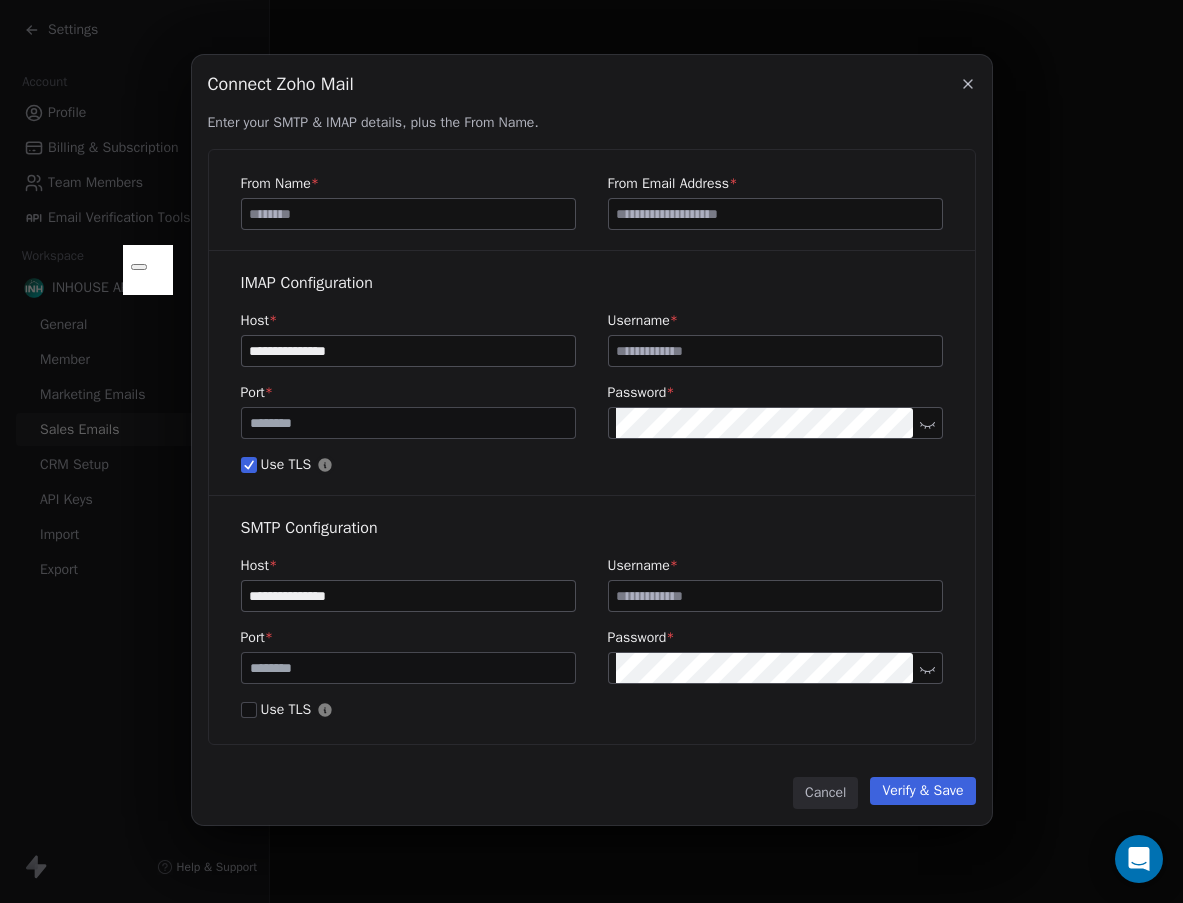 type 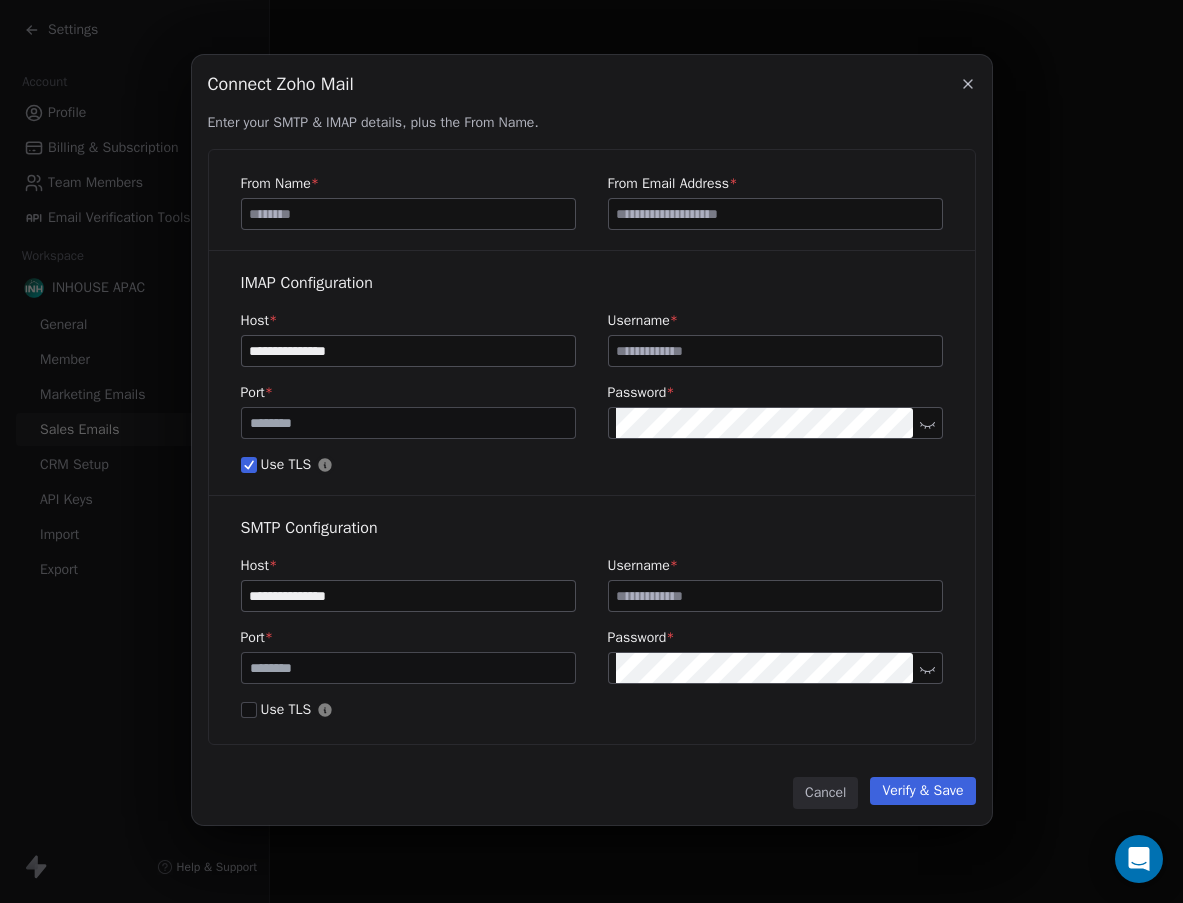 paste on "**********" 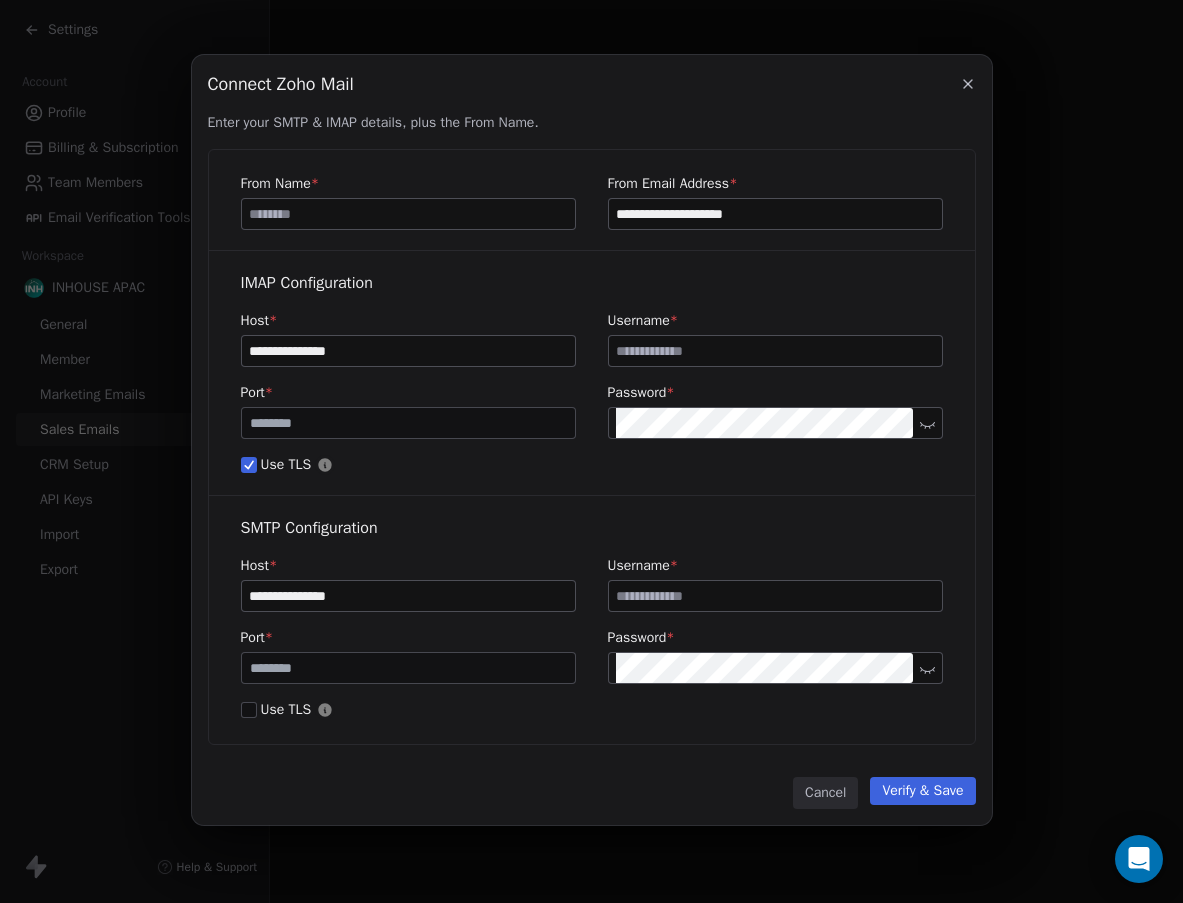 type on "**********" 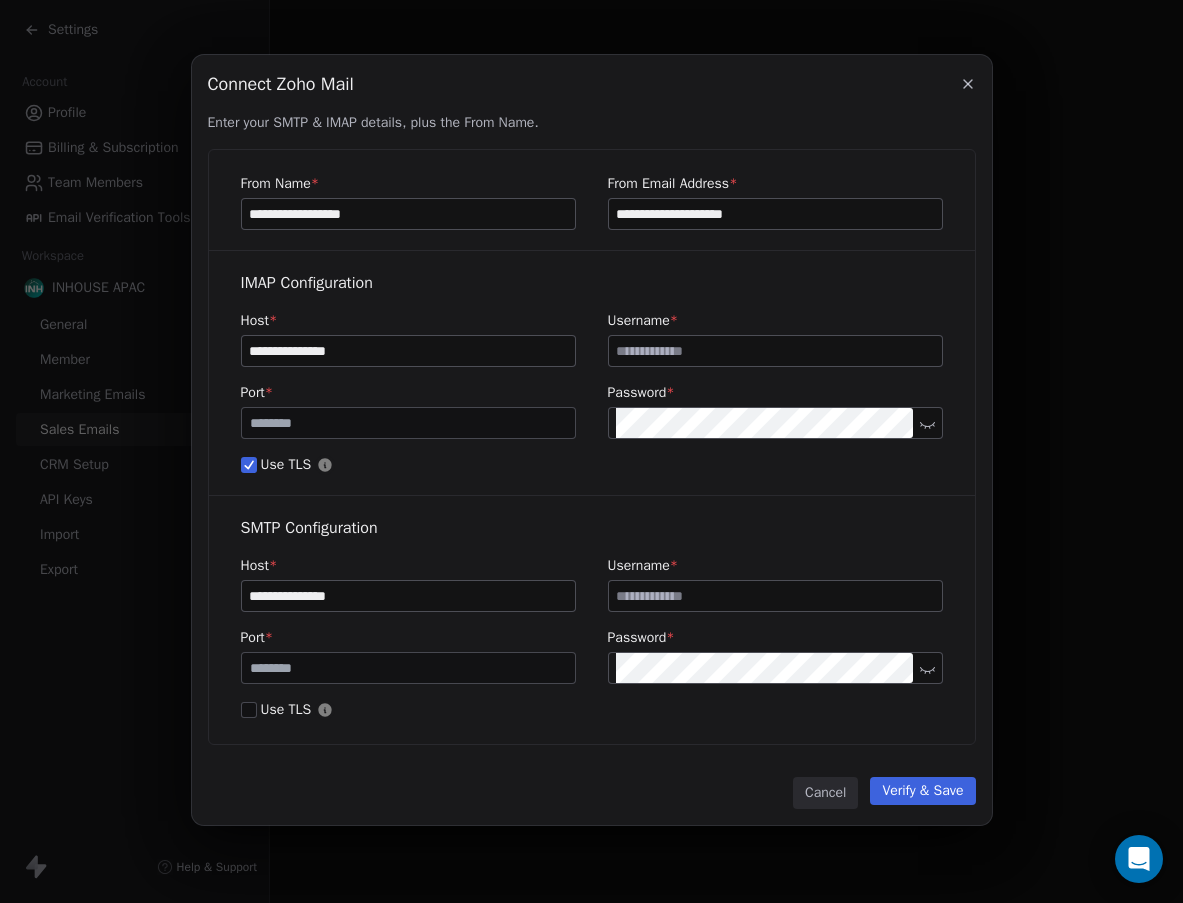 type on "**********" 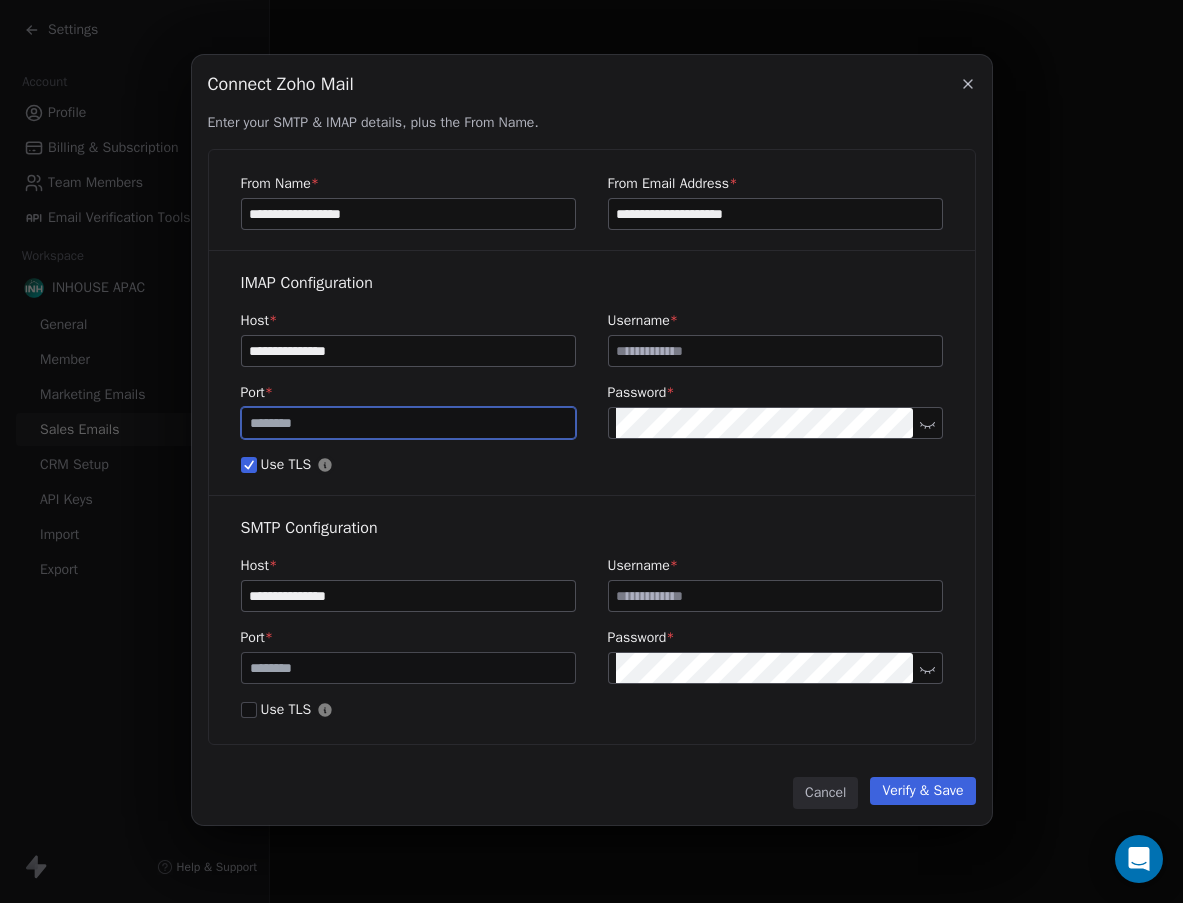 type on "***" 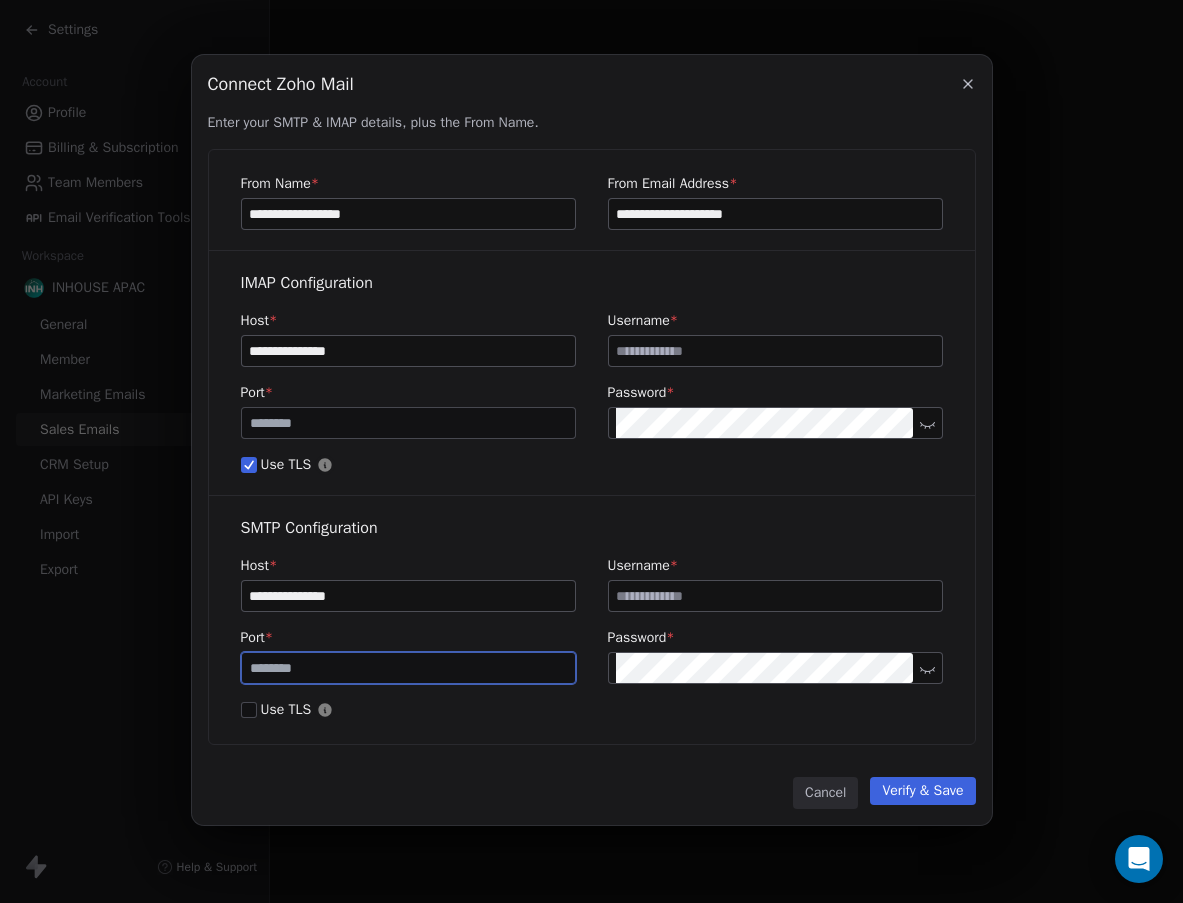 drag, startPoint x: 314, startPoint y: 667, endPoint x: 79, endPoint y: 676, distance: 235.17227 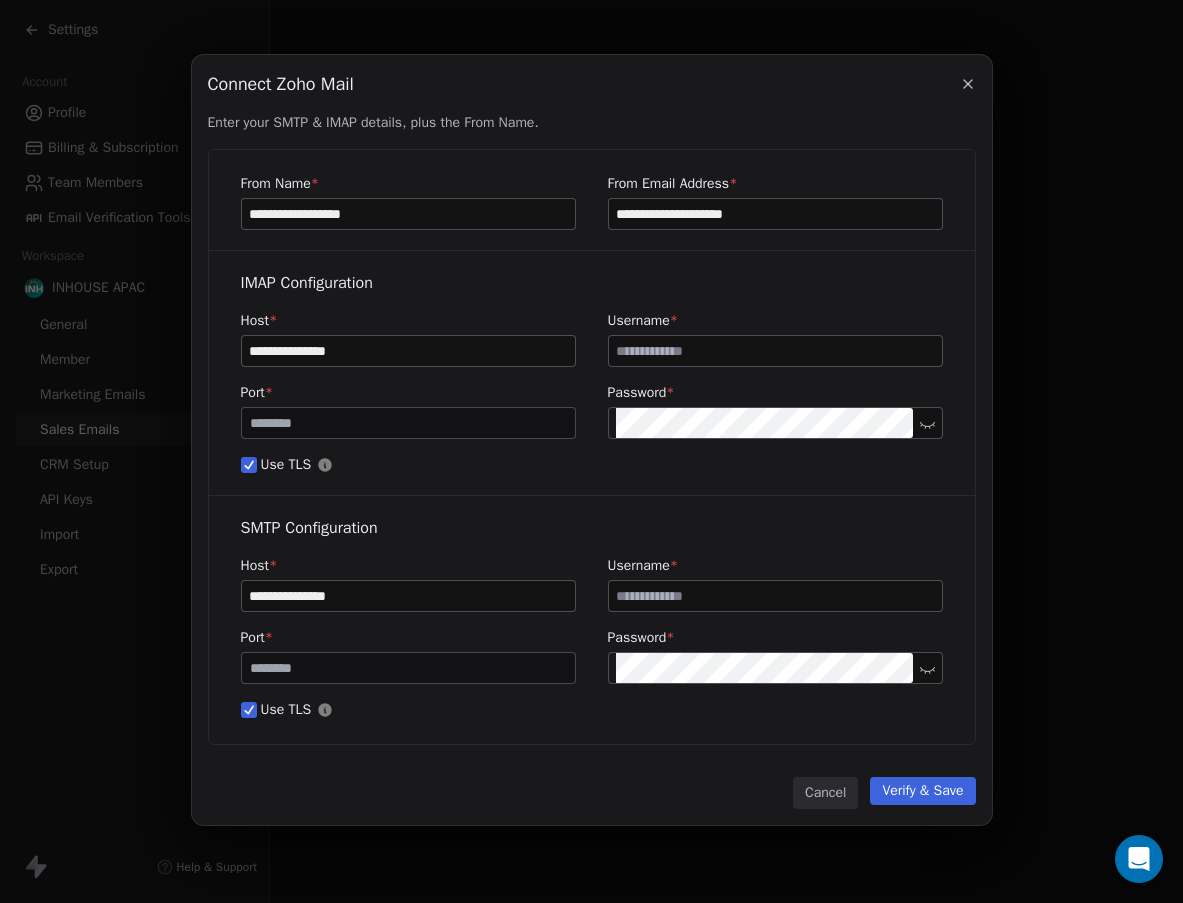drag, startPoint x: 832, startPoint y: 215, endPoint x: 553, endPoint y: 216, distance: 279.0018 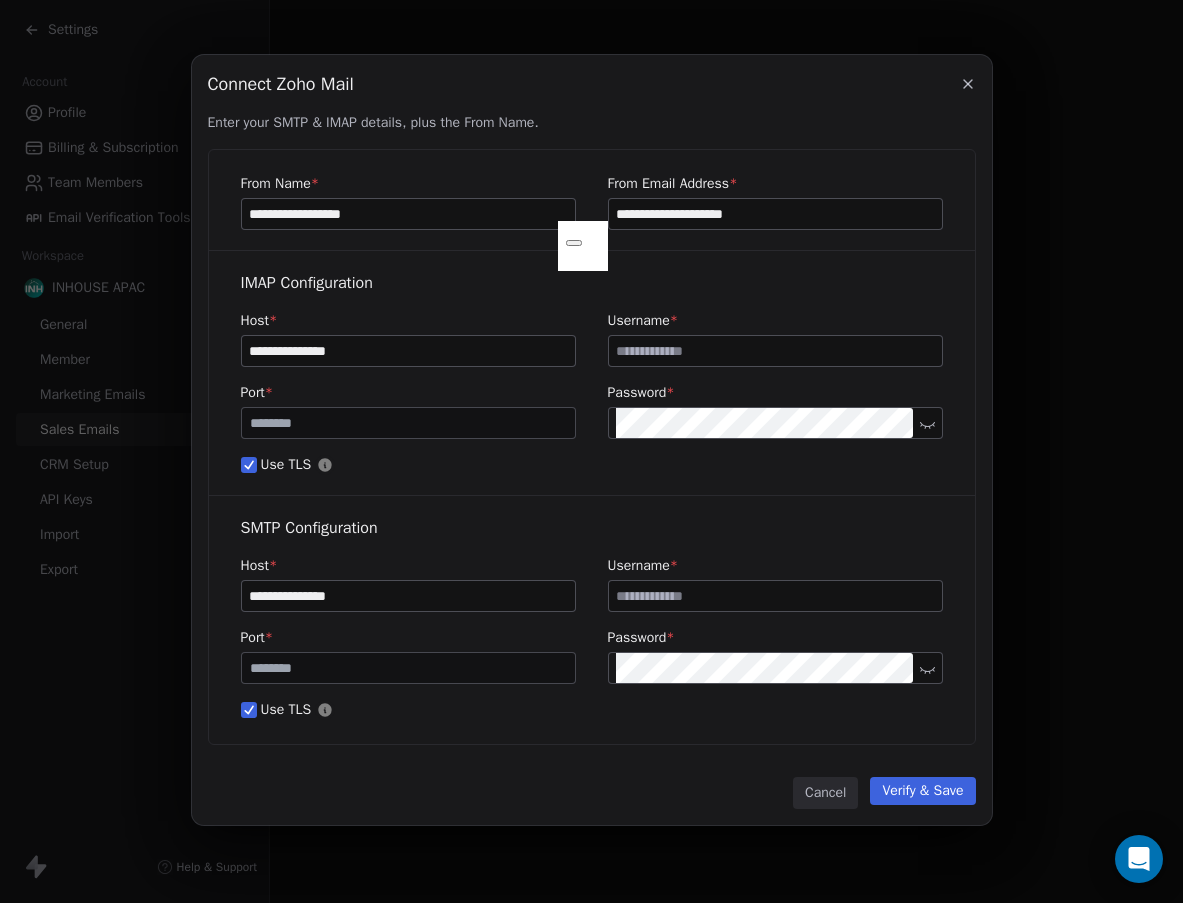 click at bounding box center (775, 351) 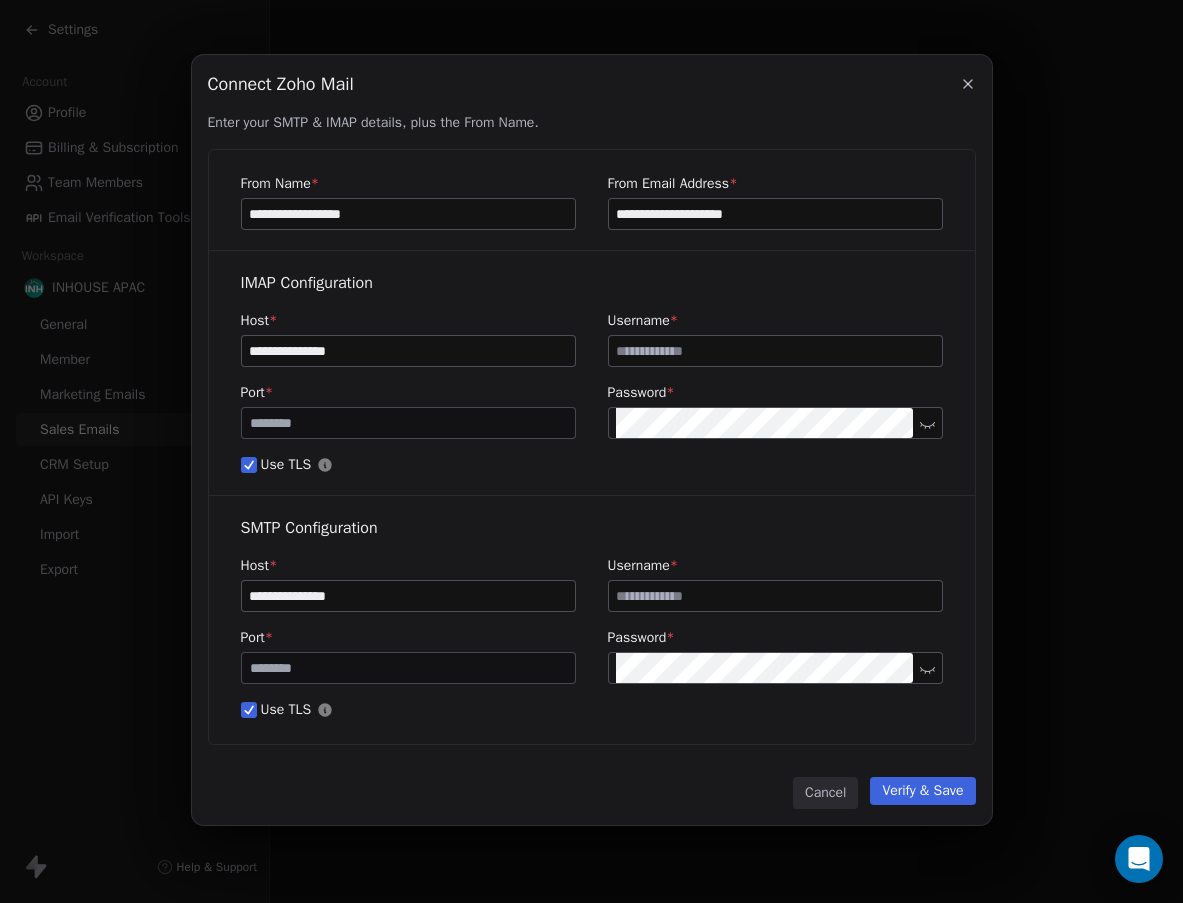 paste on "**********" 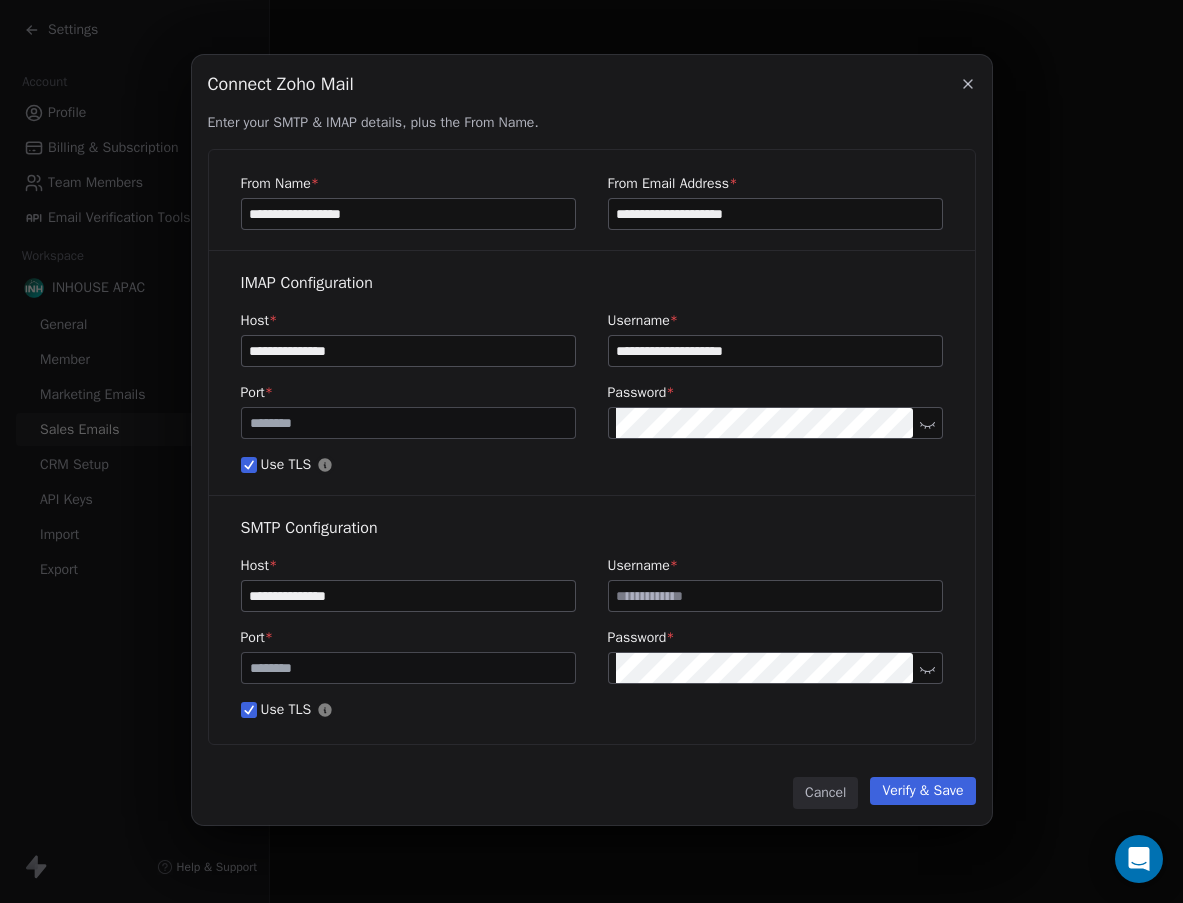 type on "**********" 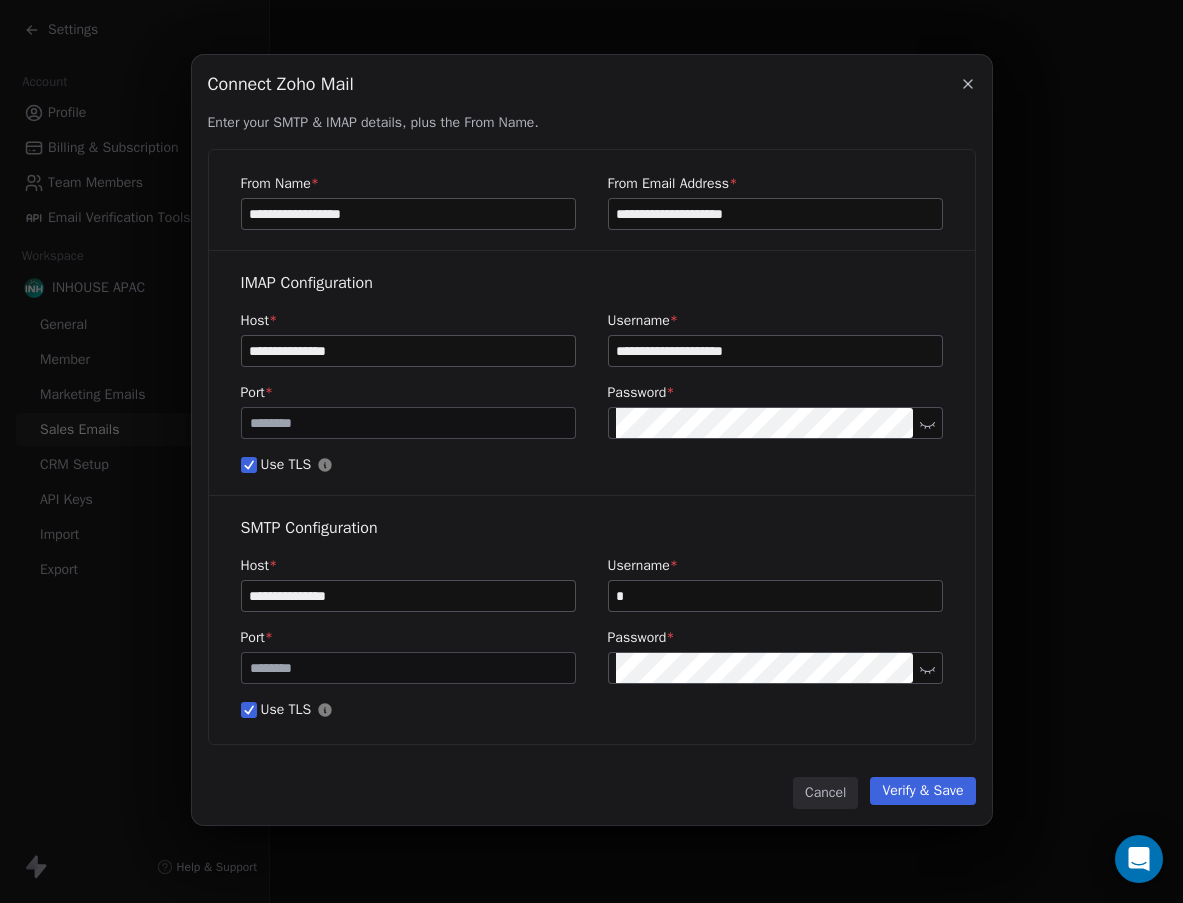 drag, startPoint x: 648, startPoint y: 598, endPoint x: 631, endPoint y: 600, distance: 17.117243 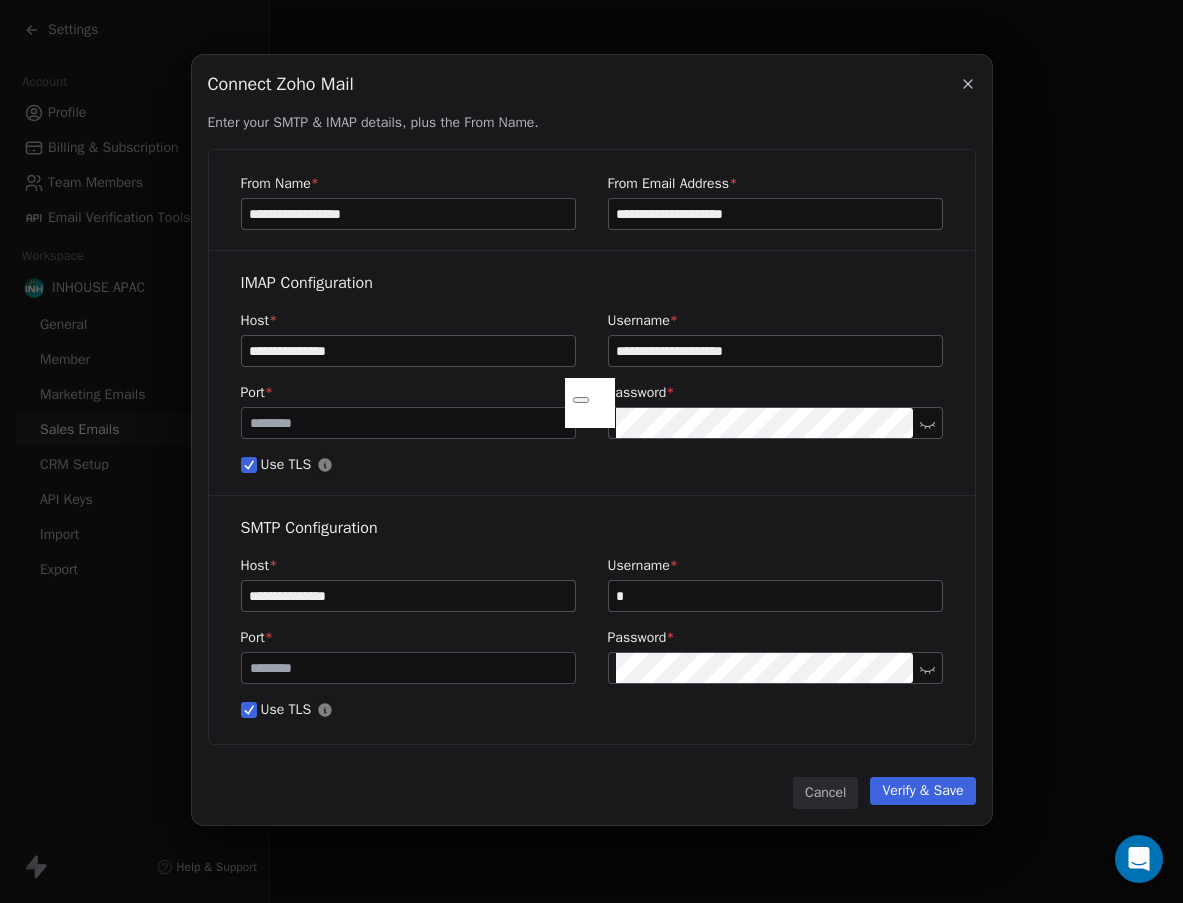 drag, startPoint x: 752, startPoint y: 606, endPoint x: 544, endPoint y: 601, distance: 208.06009 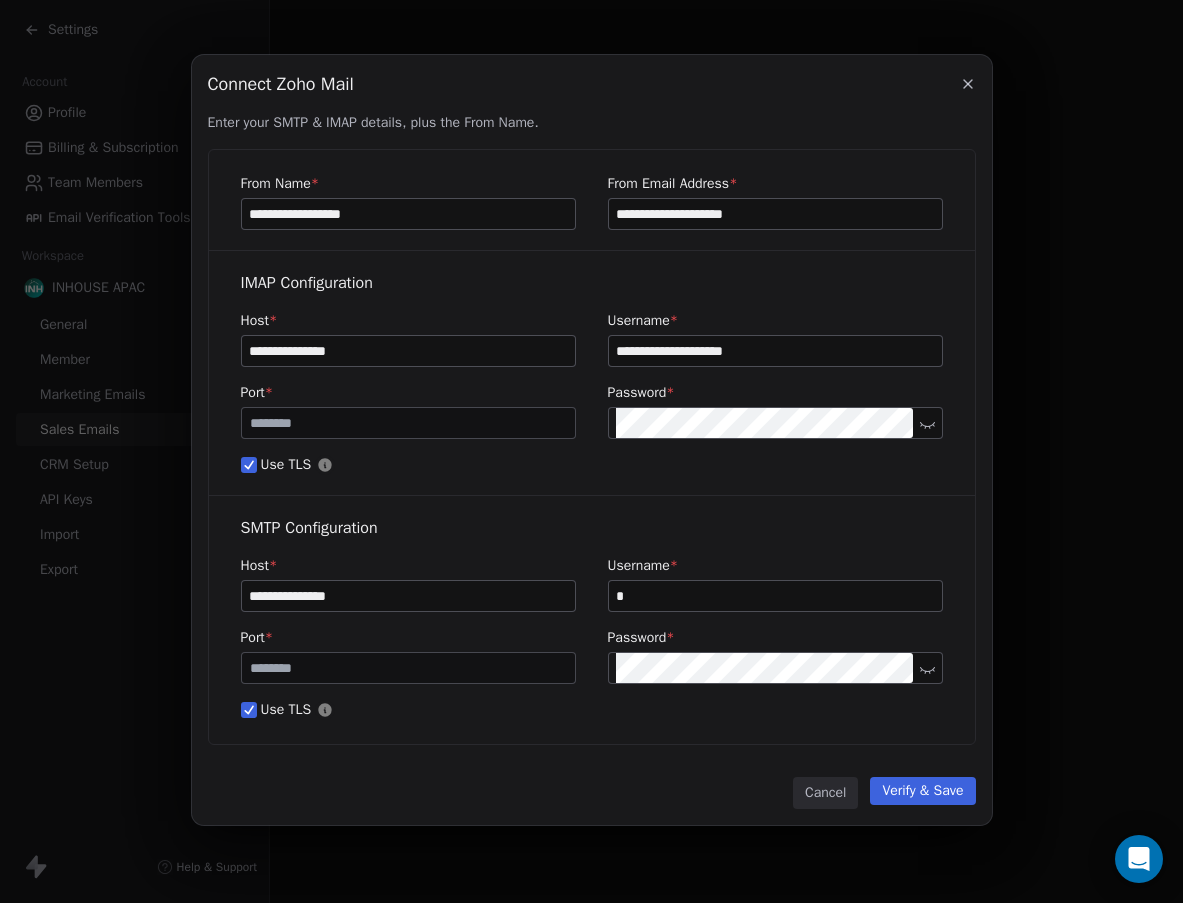 paste on "**********" 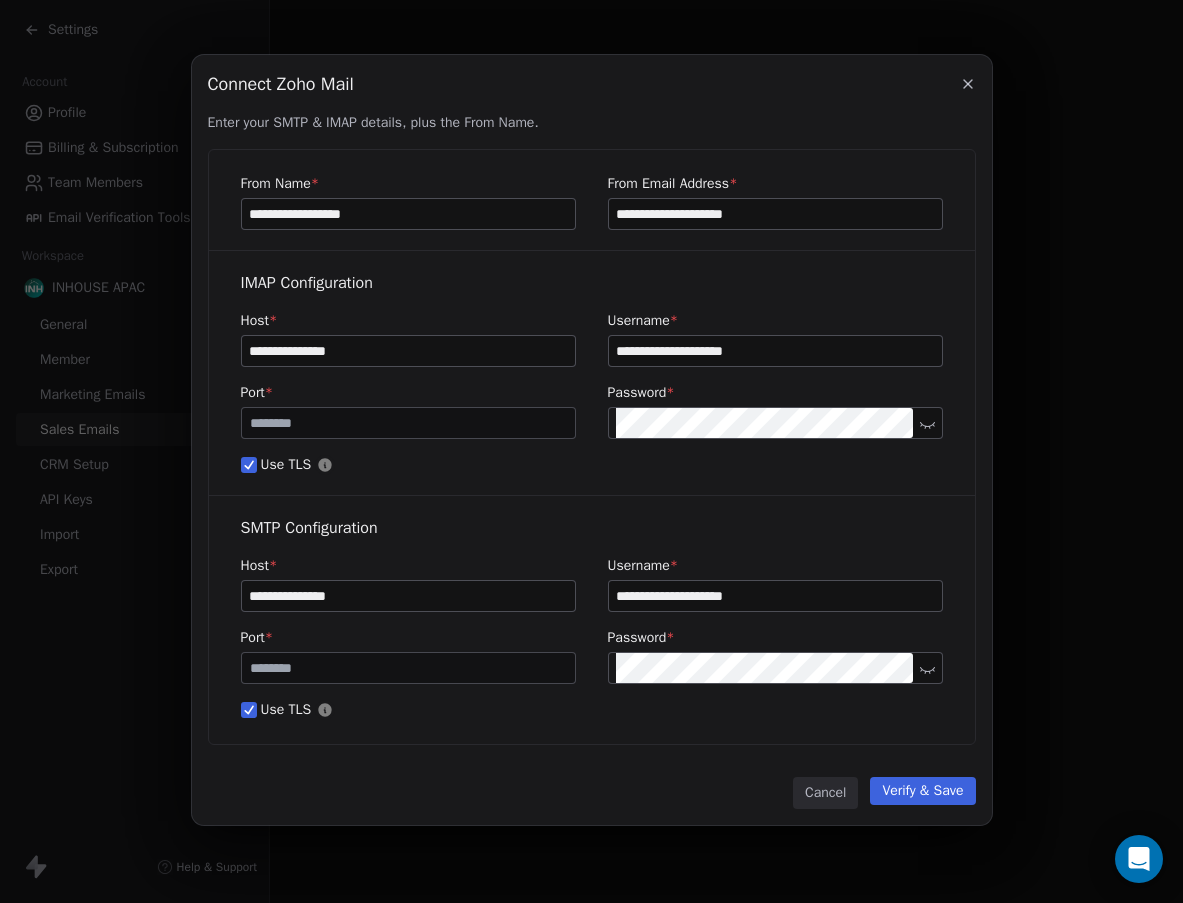 type on "**********" 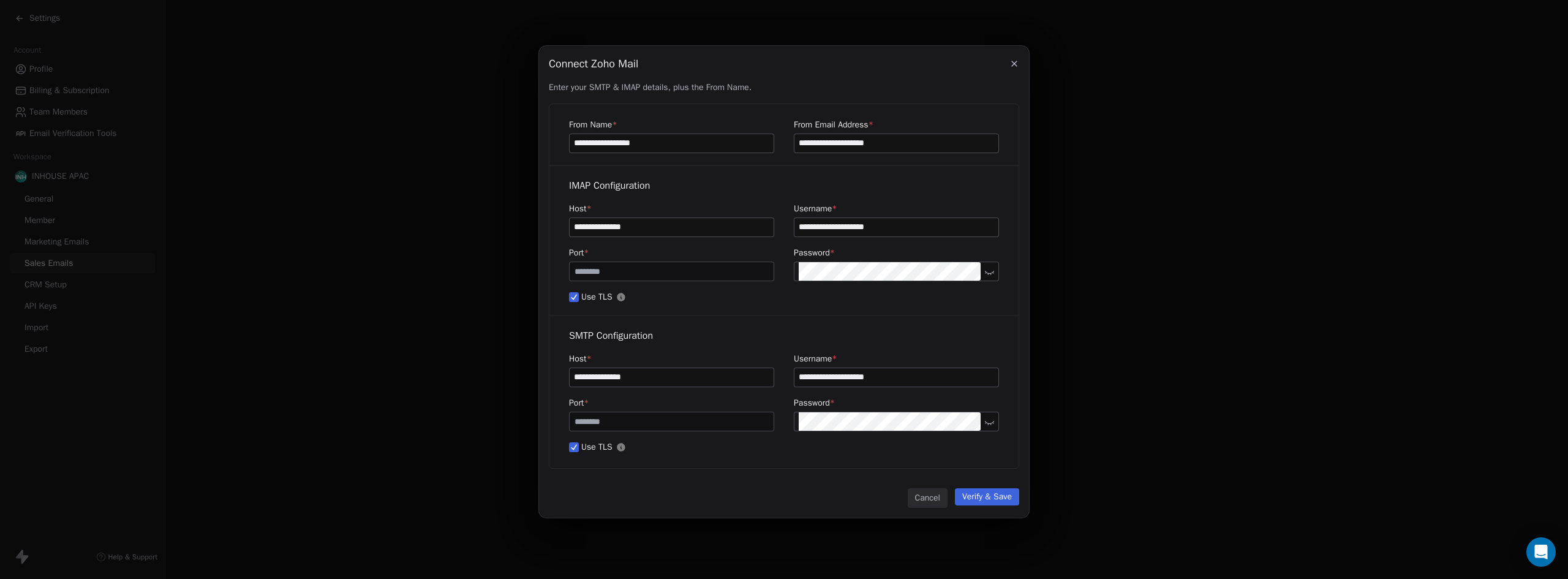 click 